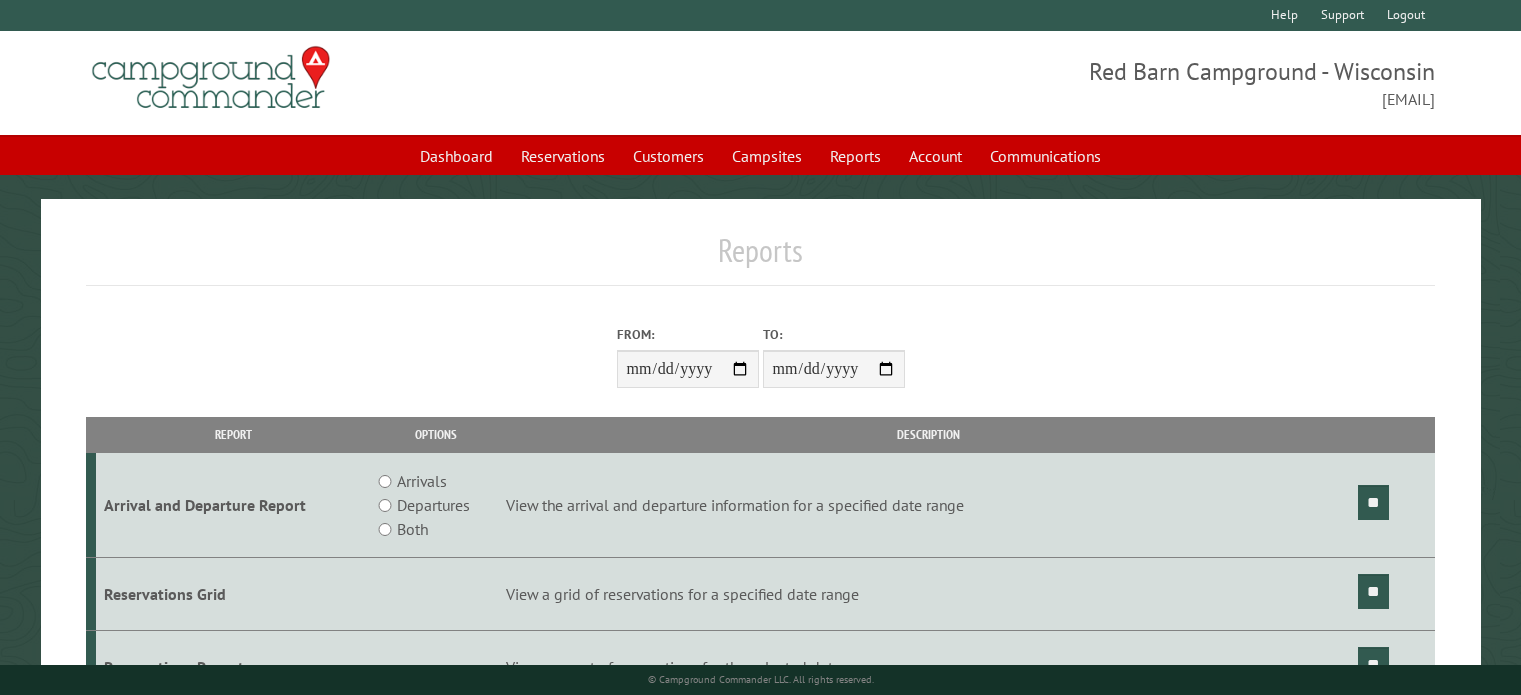 scroll, scrollTop: 0, scrollLeft: 0, axis: both 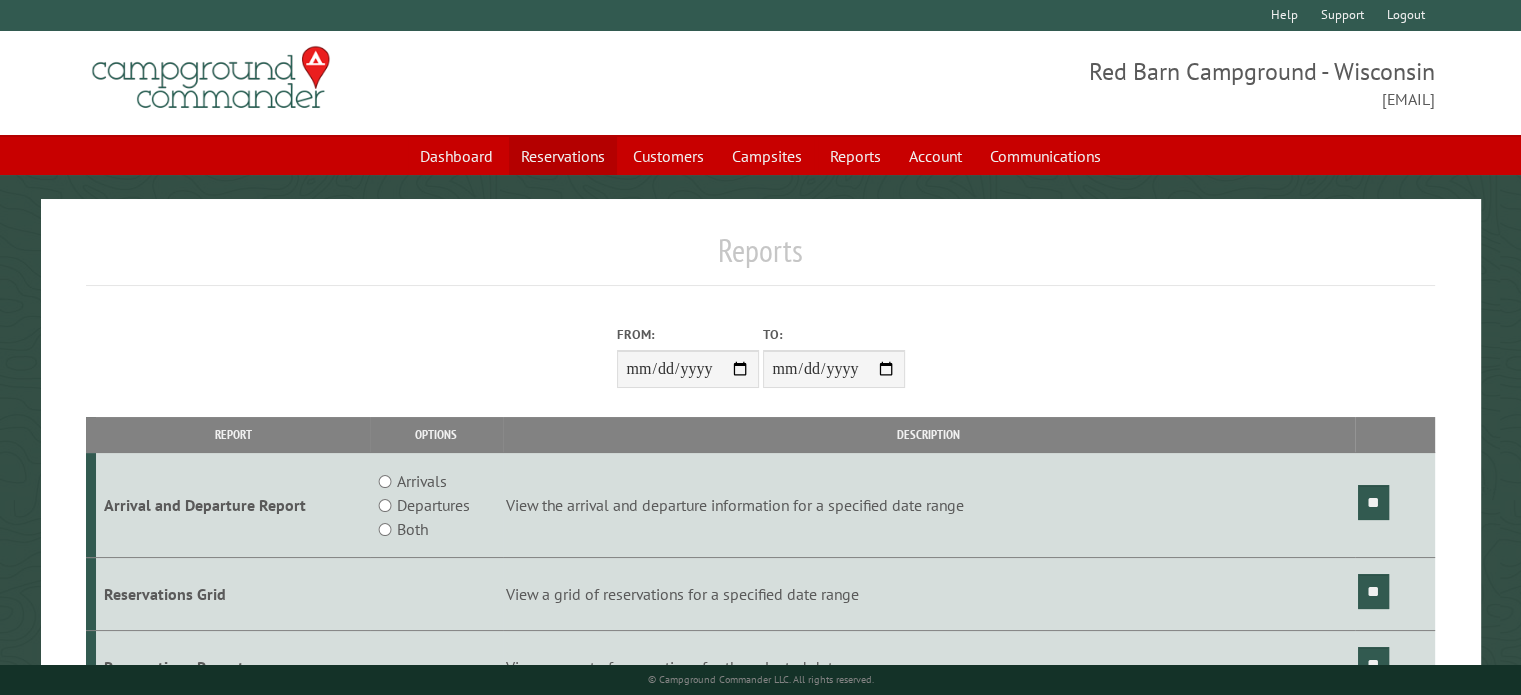 click on "Reservations" at bounding box center [563, 156] 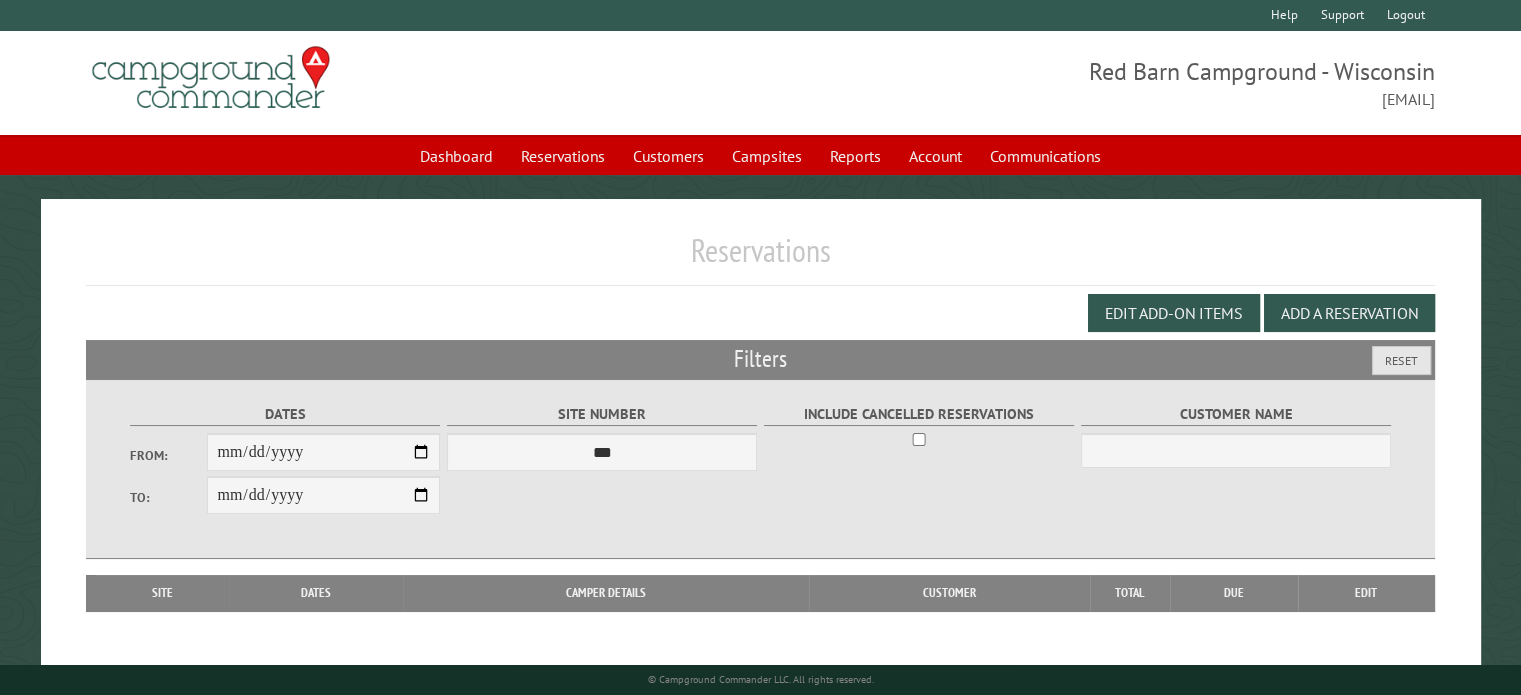 scroll, scrollTop: 108, scrollLeft: 0, axis: vertical 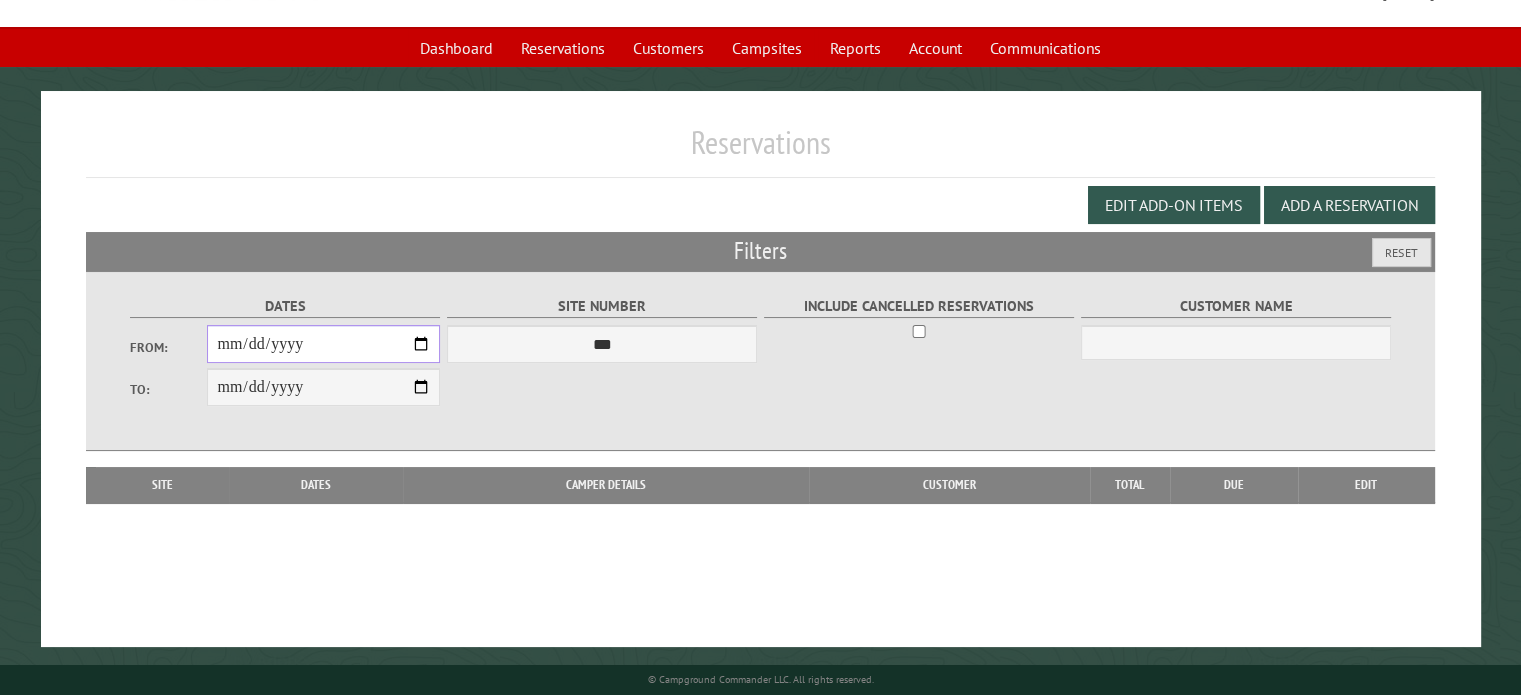 click on "From:" at bounding box center [323, 344] 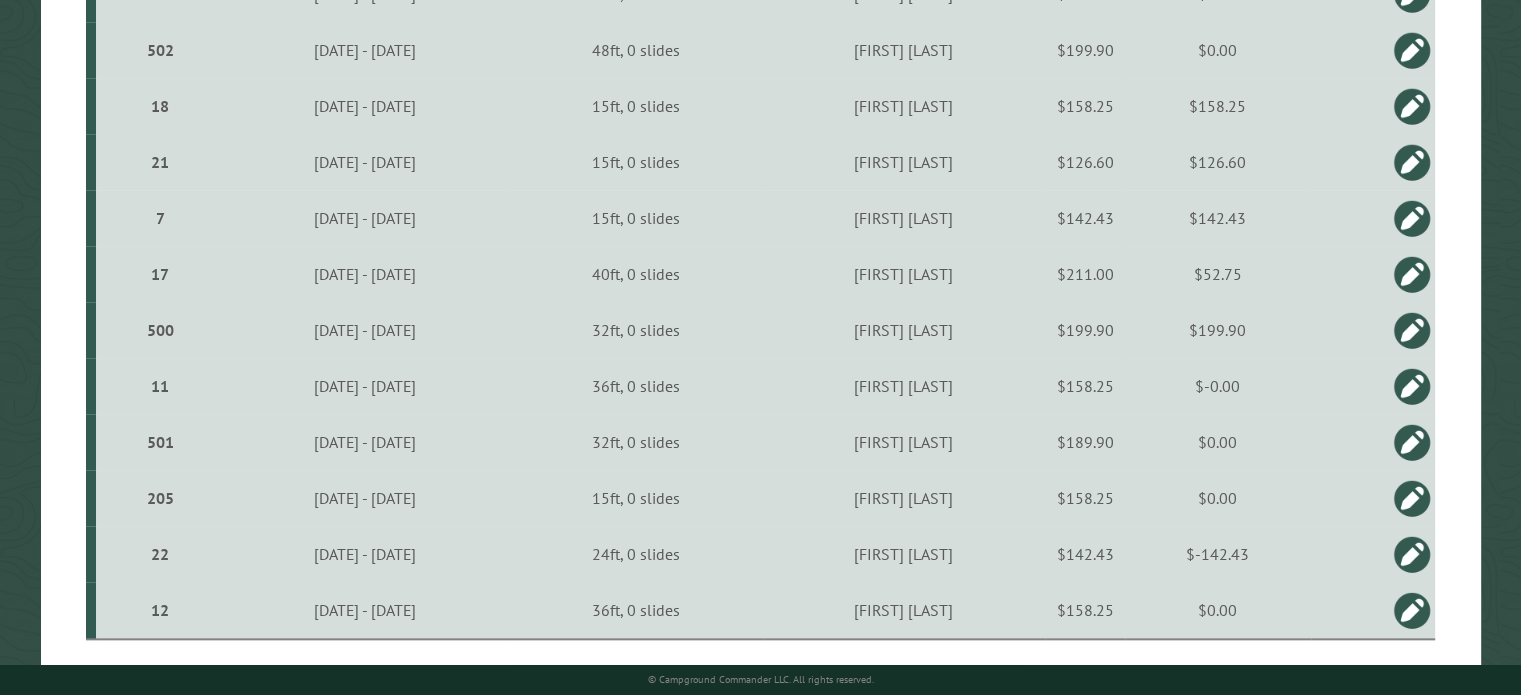 scroll, scrollTop: 2102, scrollLeft: 0, axis: vertical 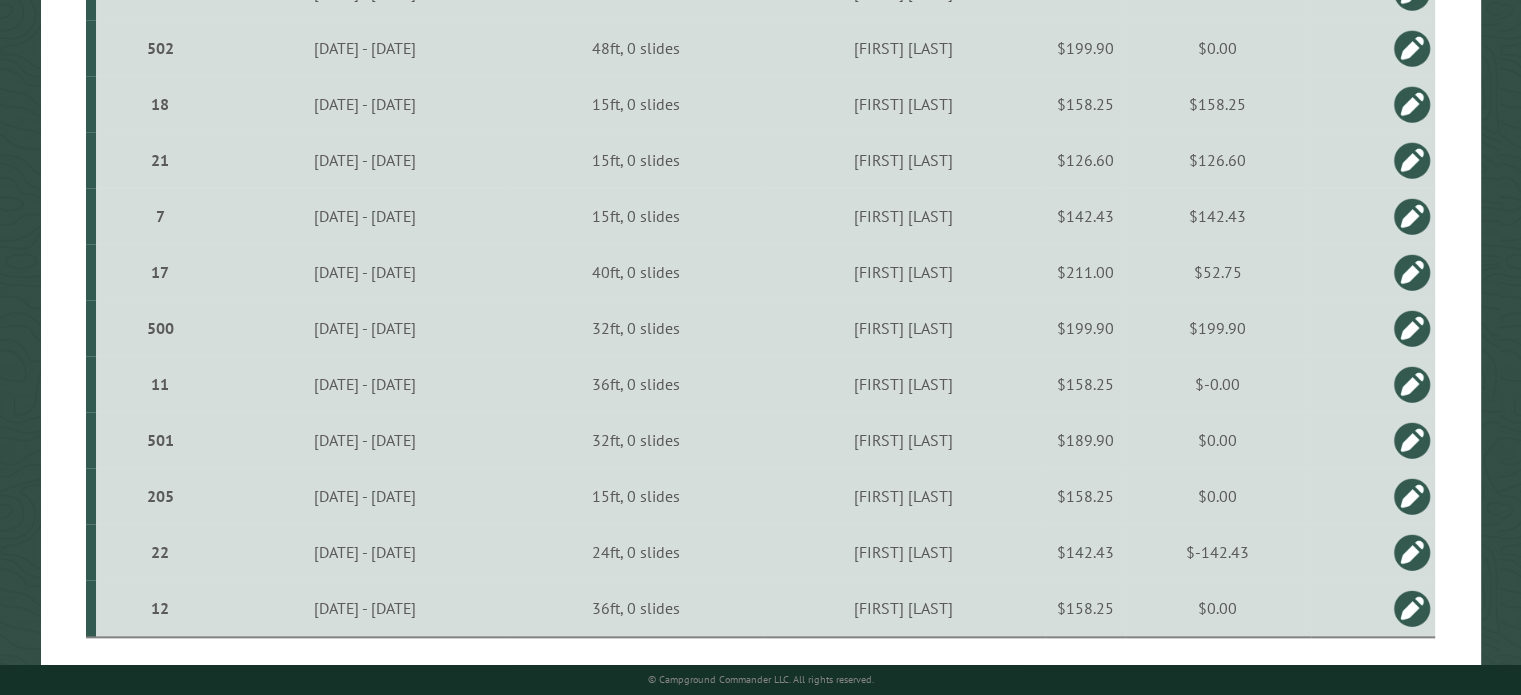 click at bounding box center [1412, 104] 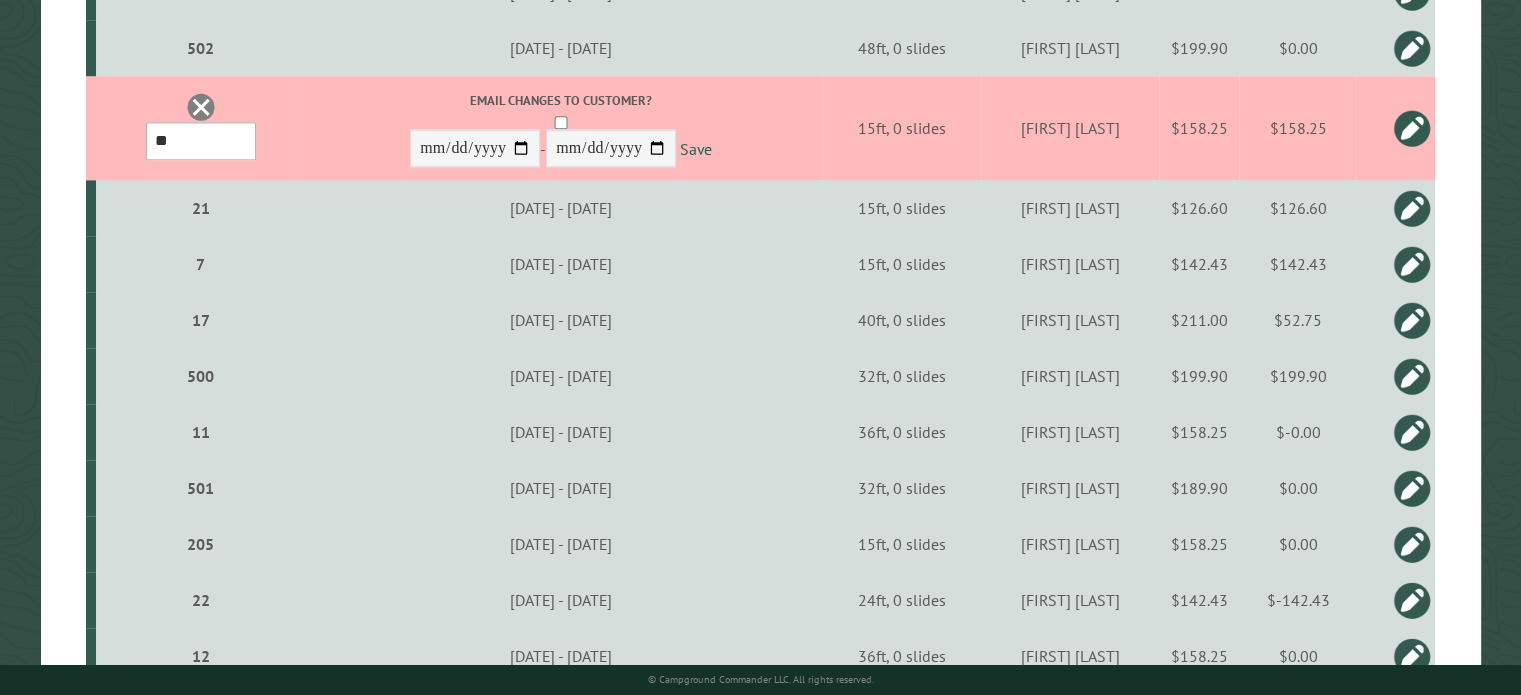 click on "*** * * * * * * * * ** ** ** ** ** ** ** ** ** ** ** ** ** ** ** ** ** *** *** *** *** *** *** *** *** *** *** *** *** *** *** *** *** *** *** *** *** *** *** *** *** *** *** *** *** *** *** *** *** *** *** *** *** * * * * * * ***** ** ** ** ****" at bounding box center (201, 141) 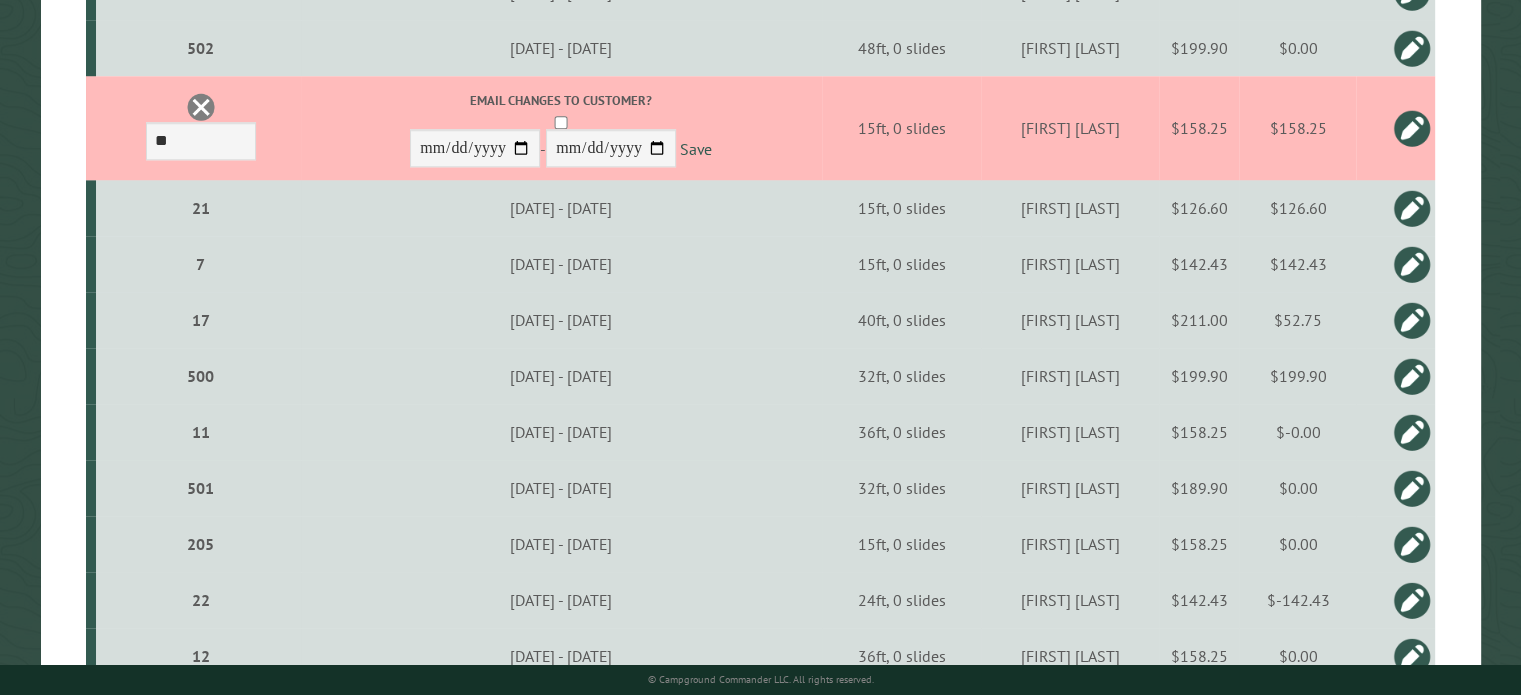 click at bounding box center (201, 107) 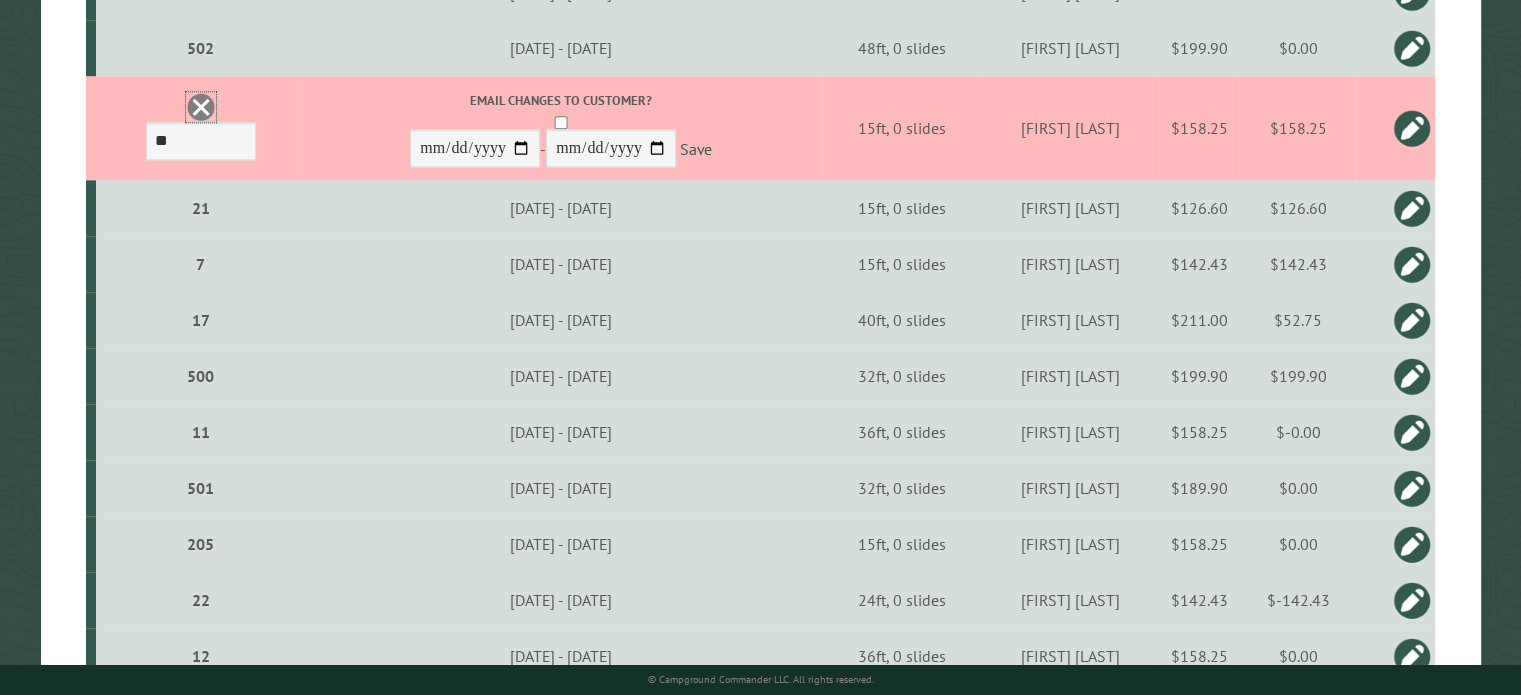 scroll, scrollTop: 0, scrollLeft: 0, axis: both 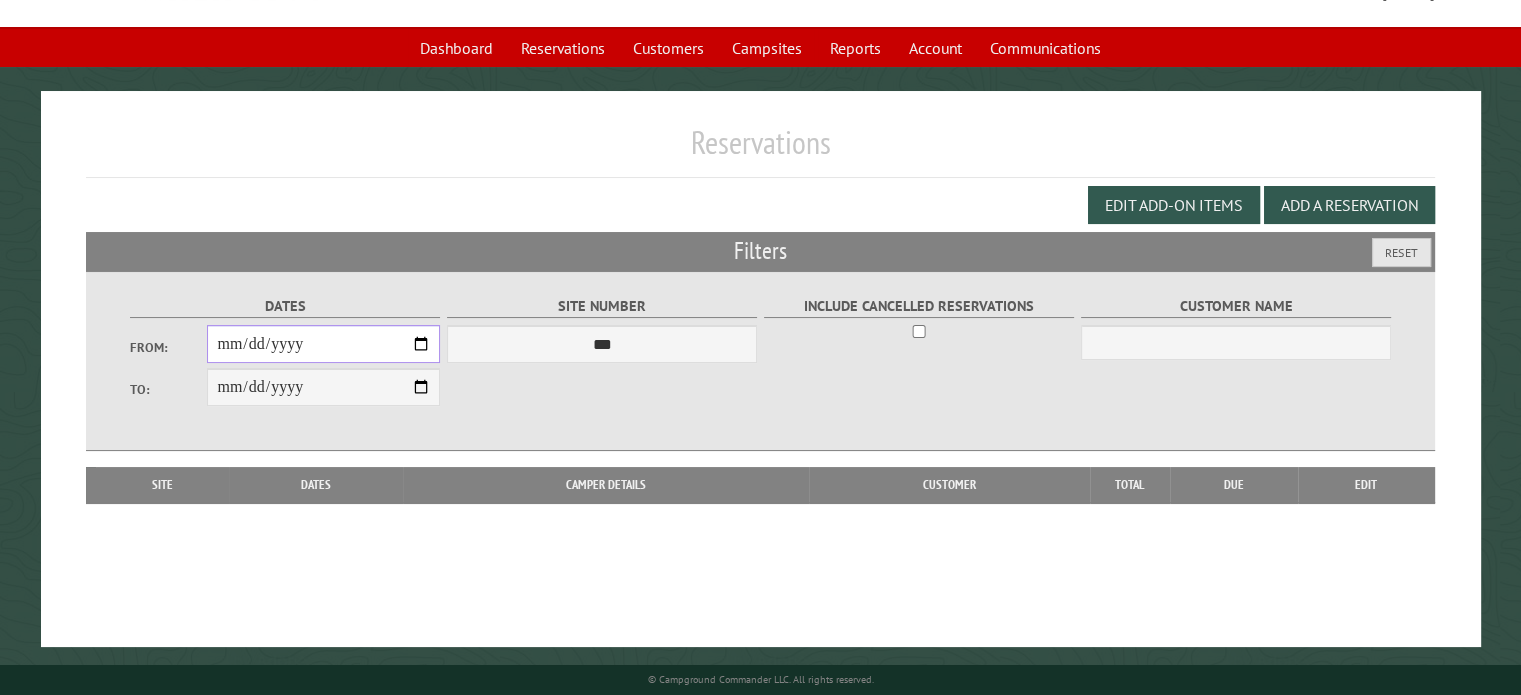 click on "From:" at bounding box center [323, 344] 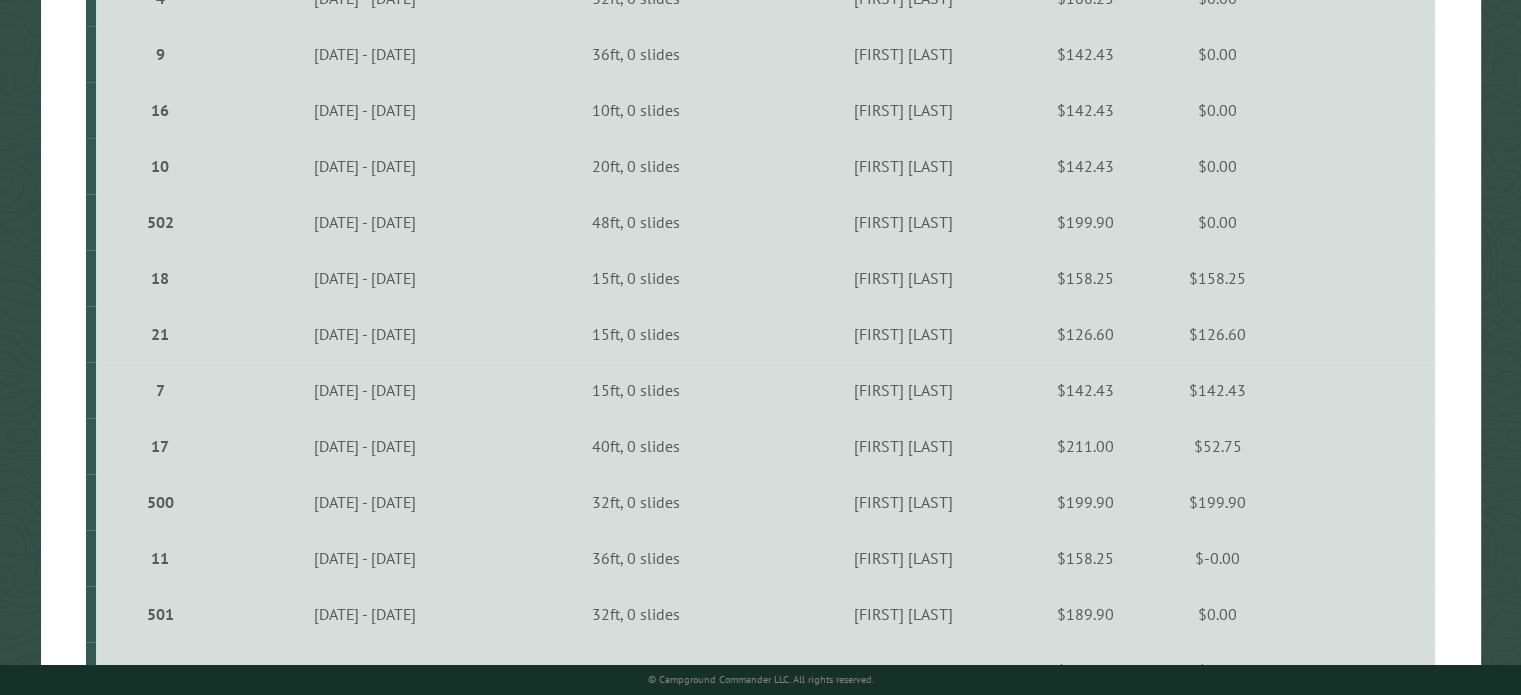 scroll, scrollTop: 1930, scrollLeft: 0, axis: vertical 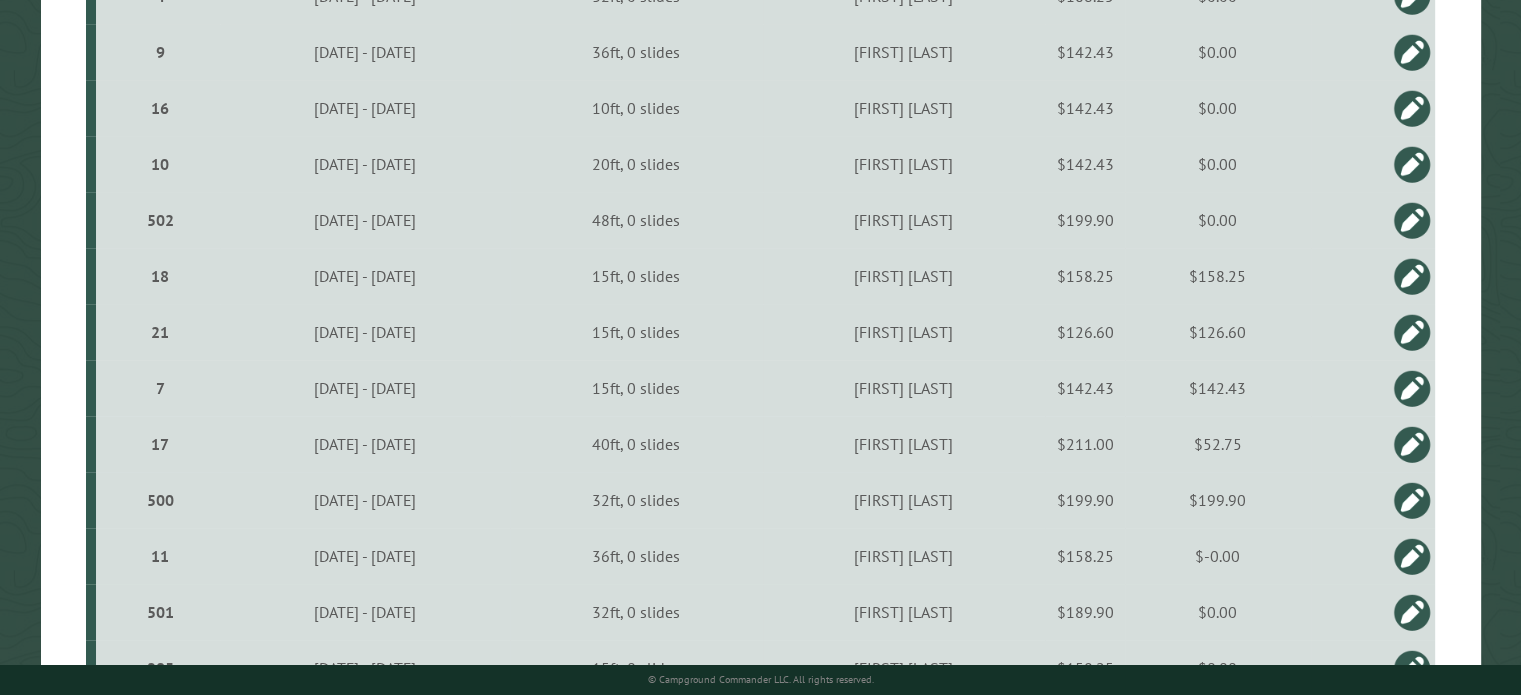 click on "21" at bounding box center [160, 332] 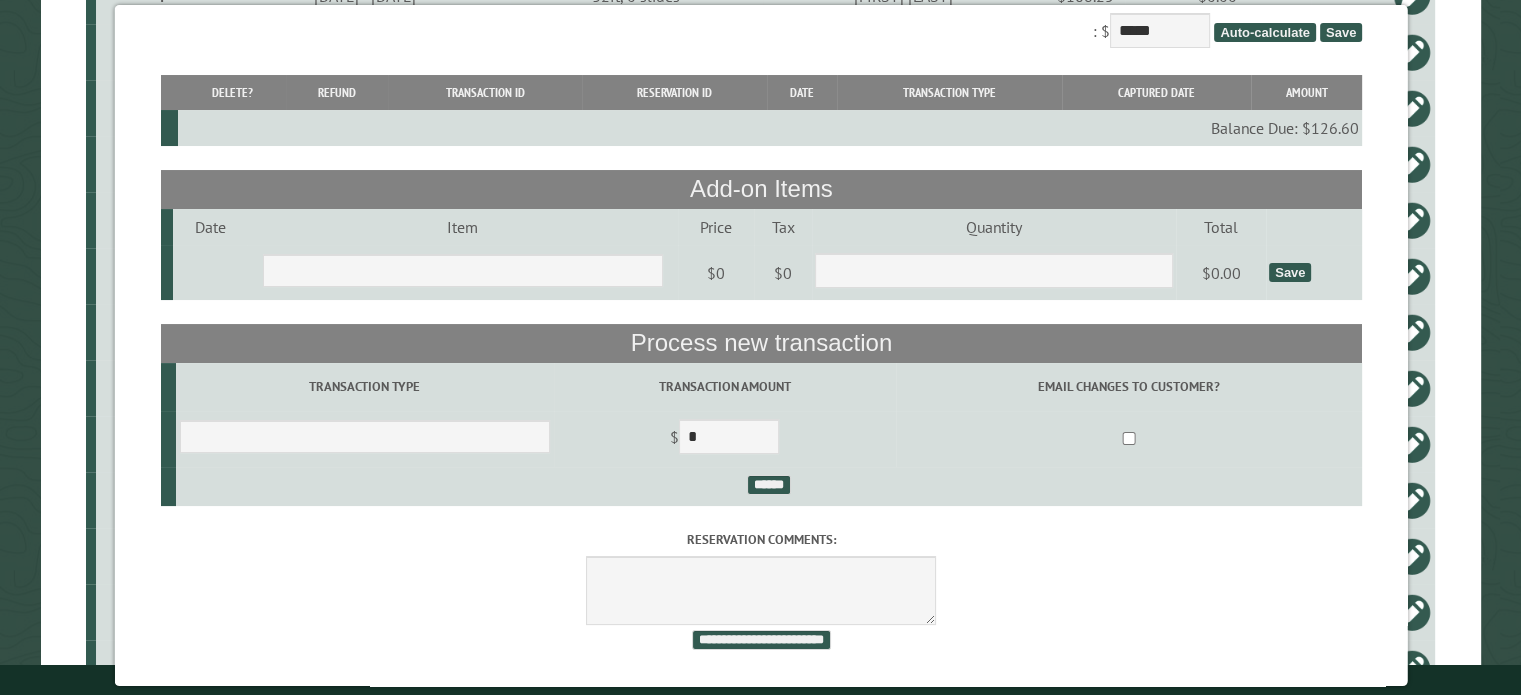 scroll, scrollTop: 0, scrollLeft: 0, axis: both 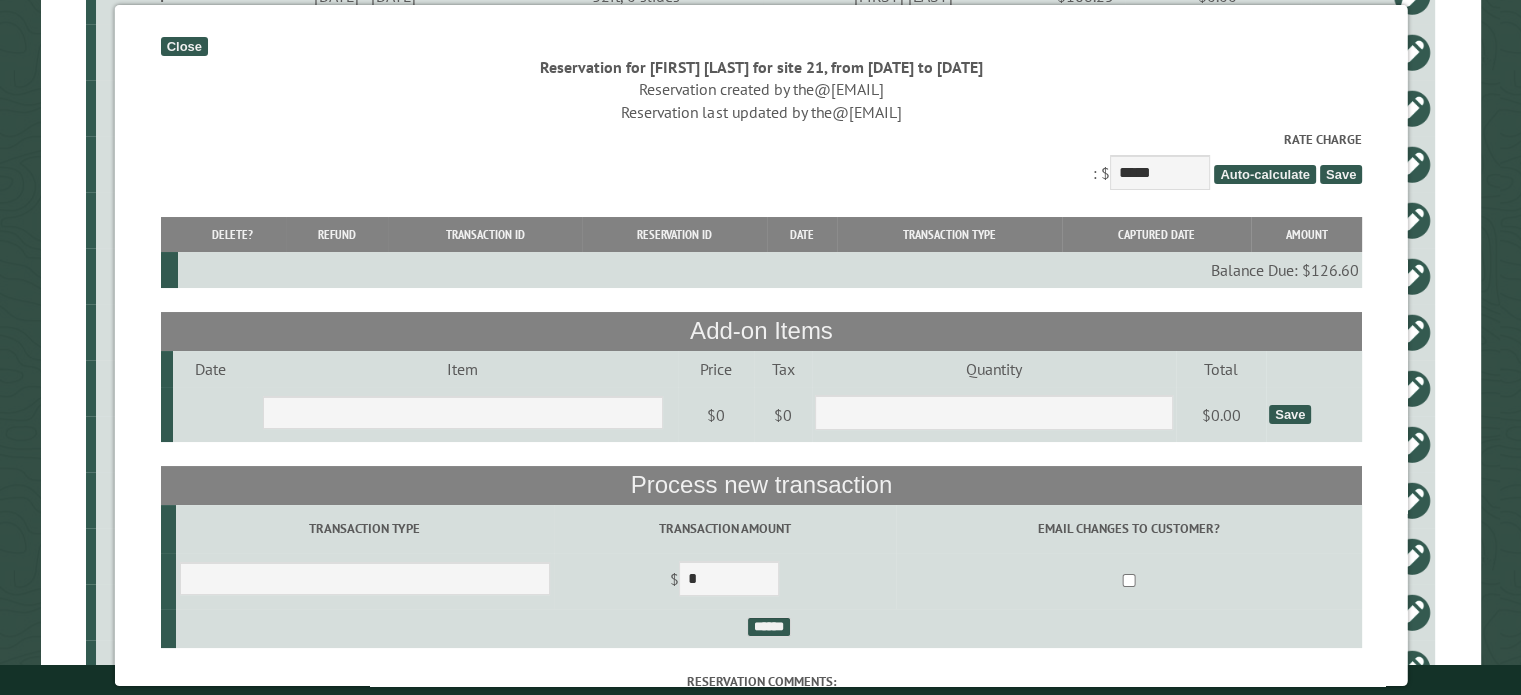 click on "Close" at bounding box center (183, 46) 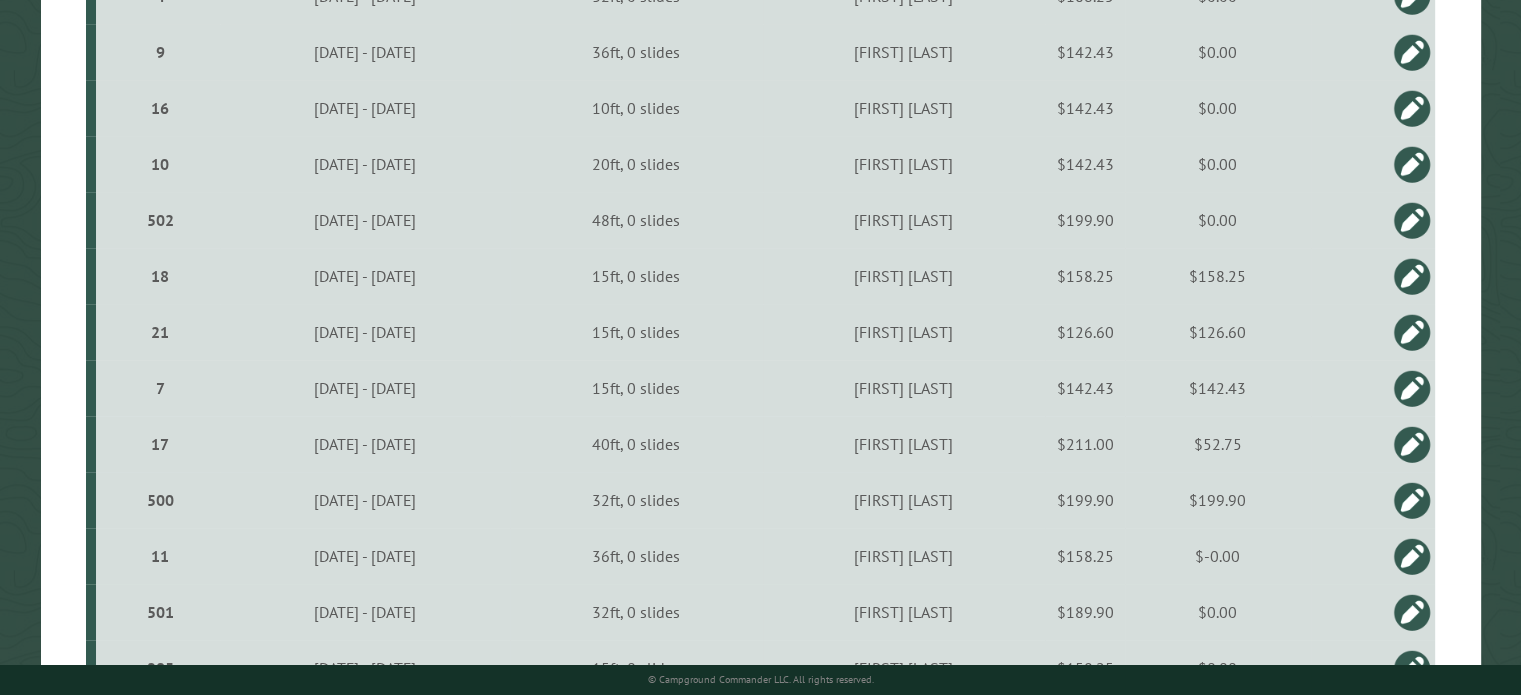 click at bounding box center (1412, 276) 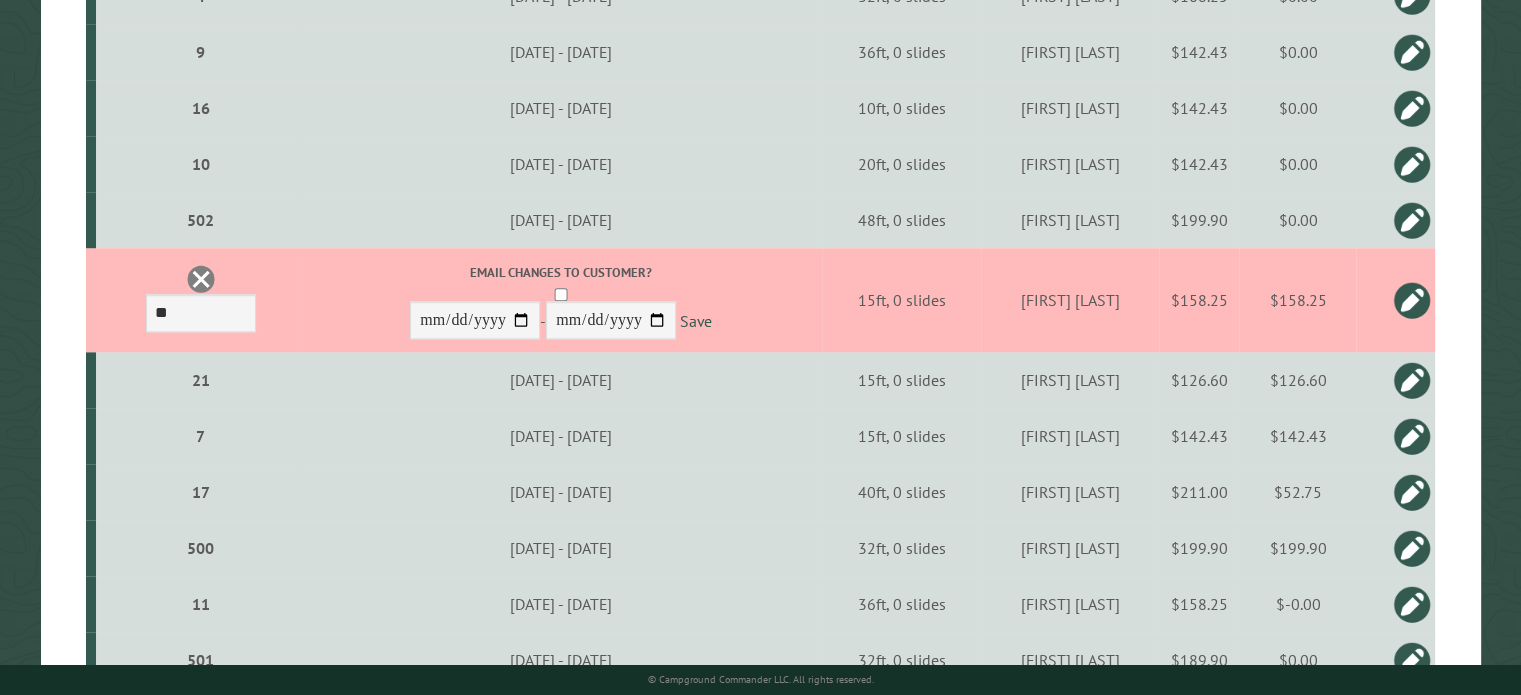 click on "$158.25" at bounding box center [1199, 300] 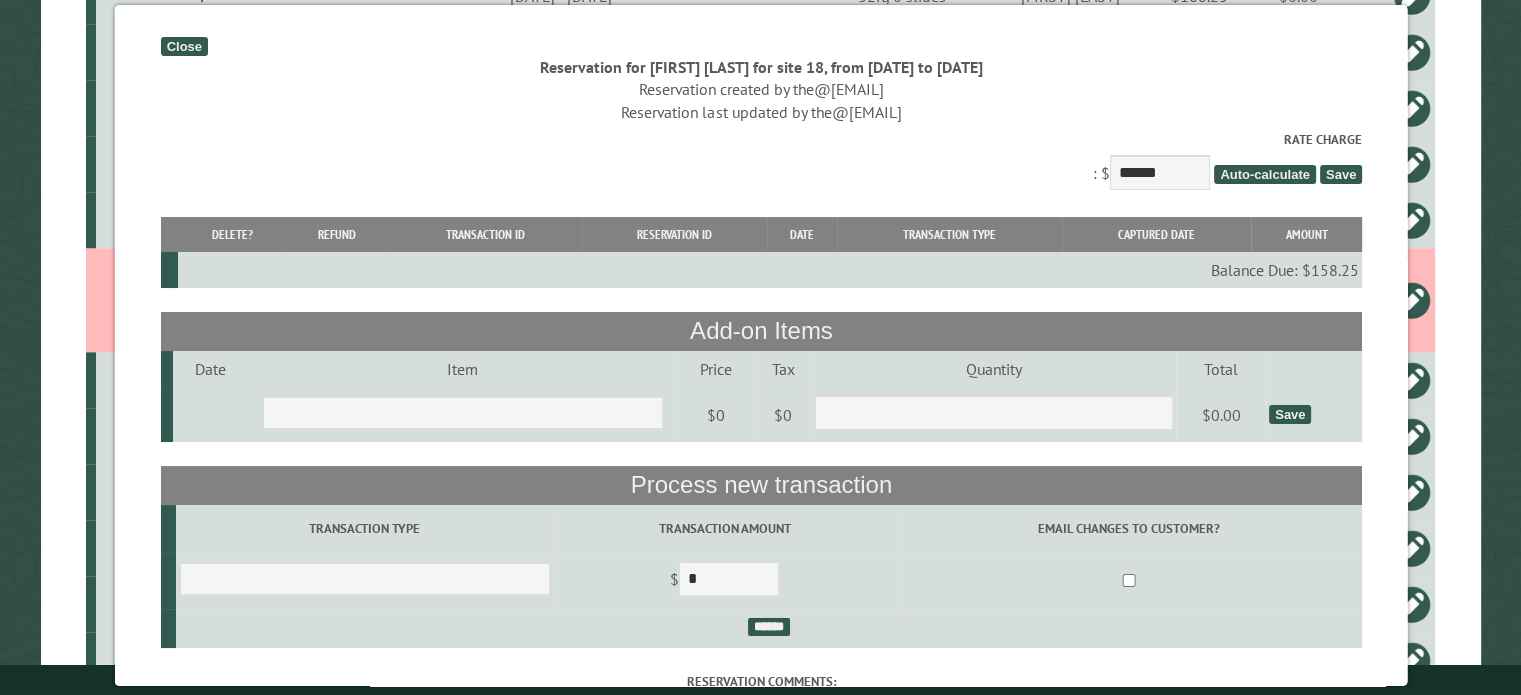 click on "Close" at bounding box center [183, 46] 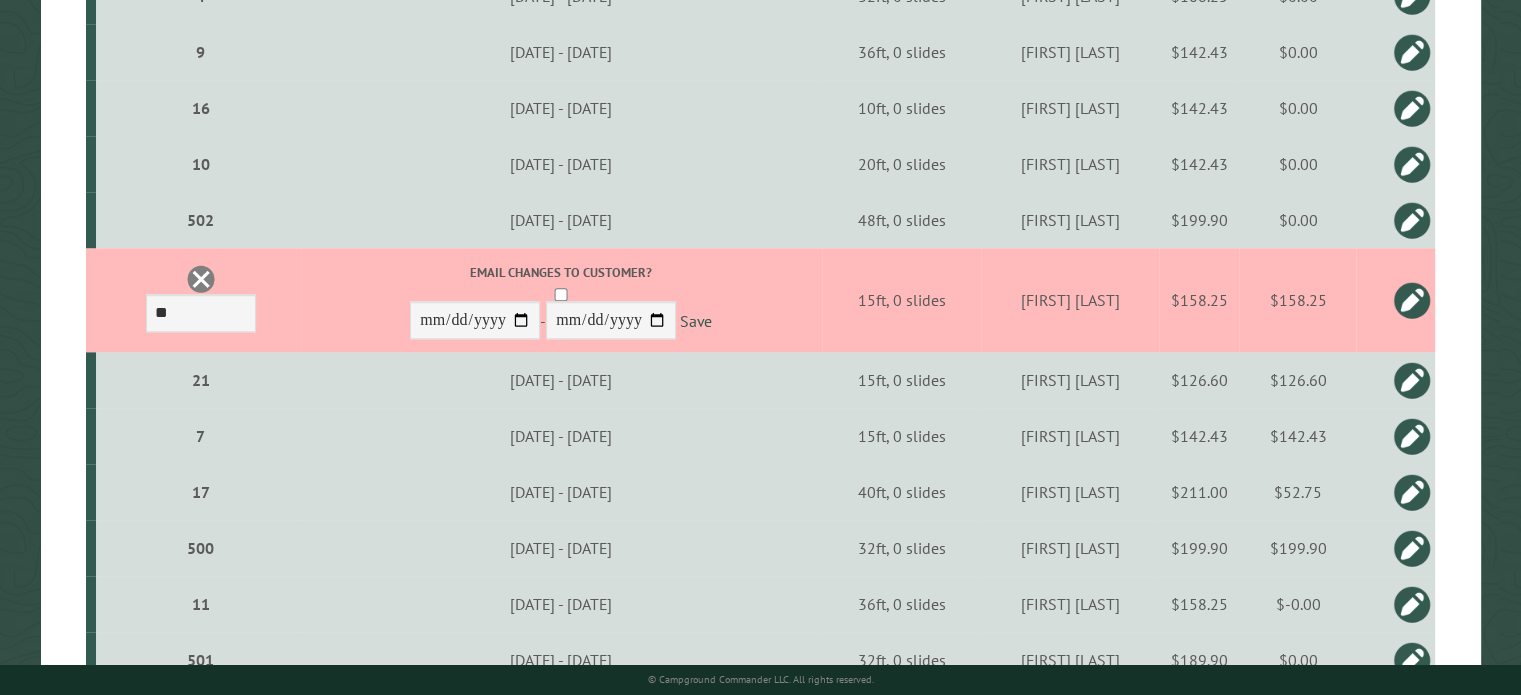click at bounding box center [201, 279] 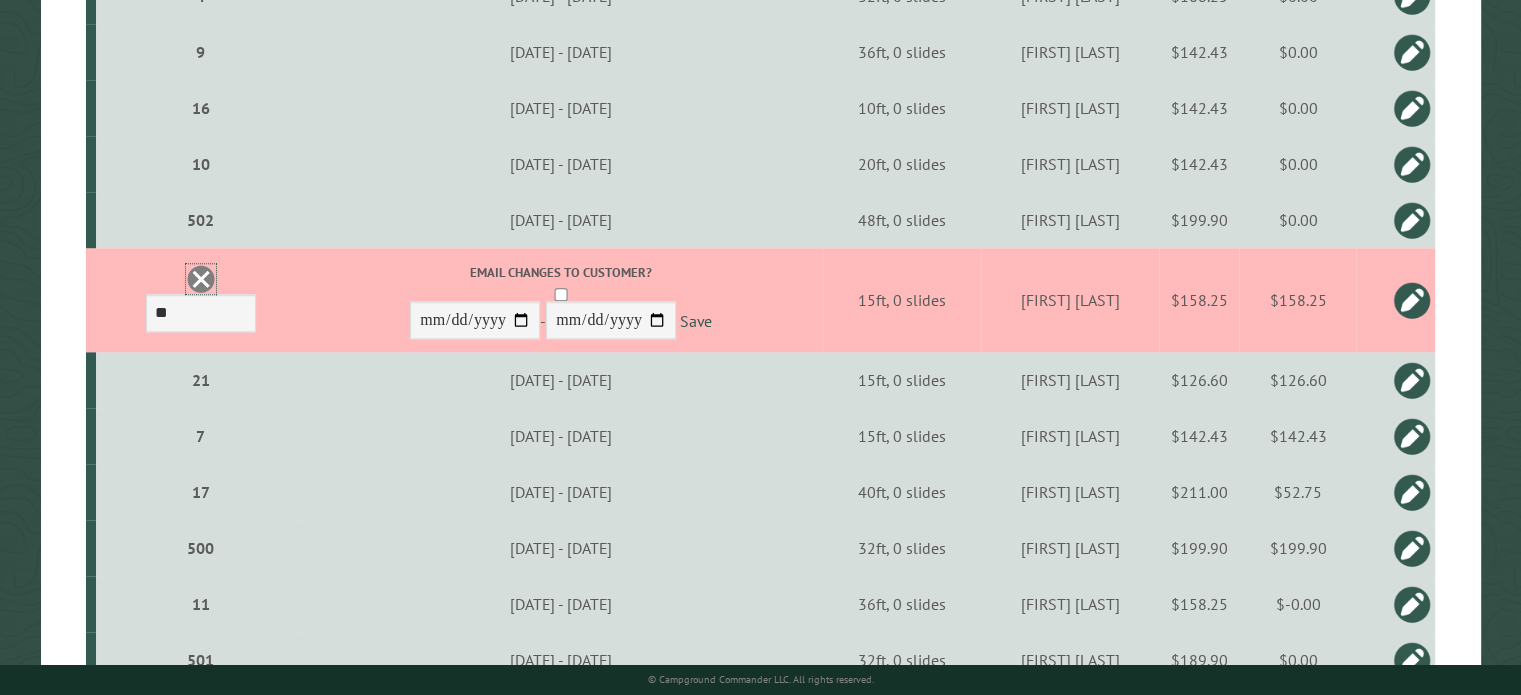 scroll, scrollTop: 0, scrollLeft: 0, axis: both 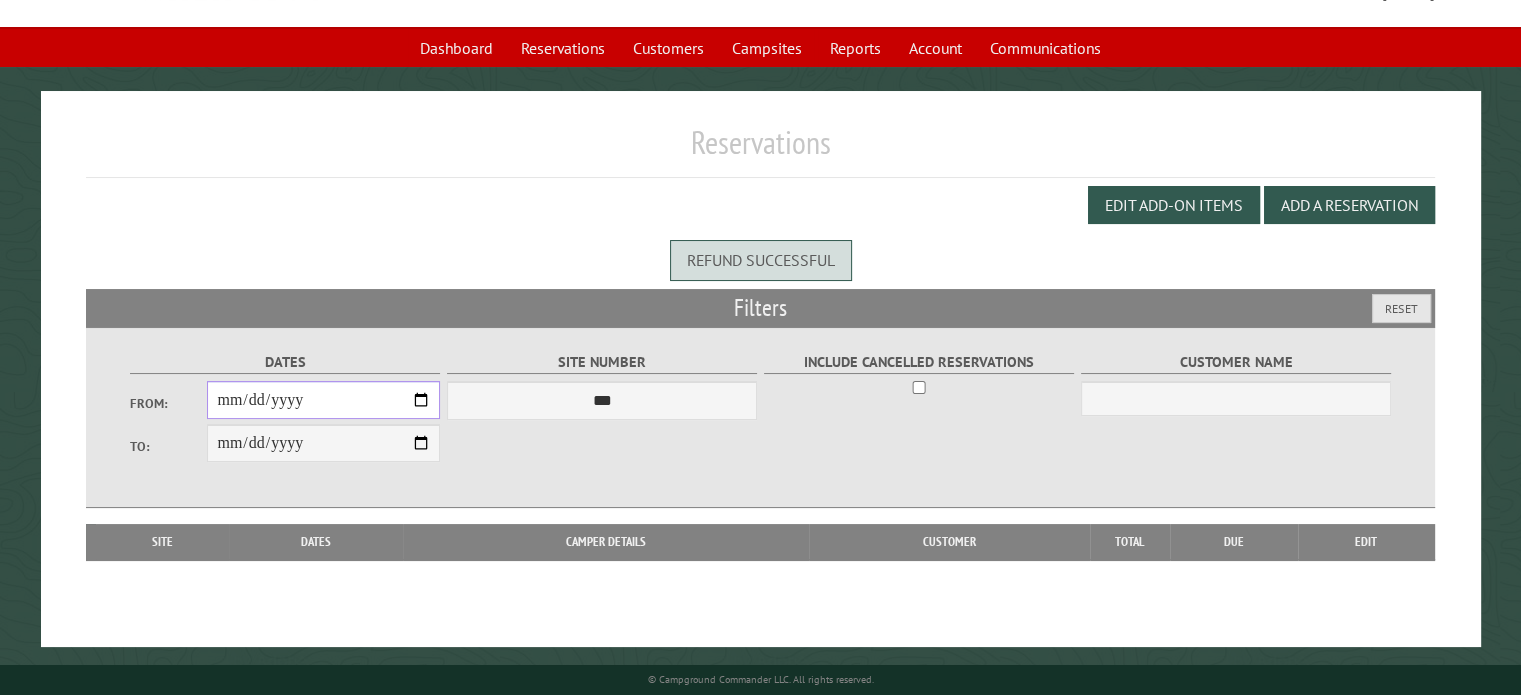 click on "From:" at bounding box center [323, 400] 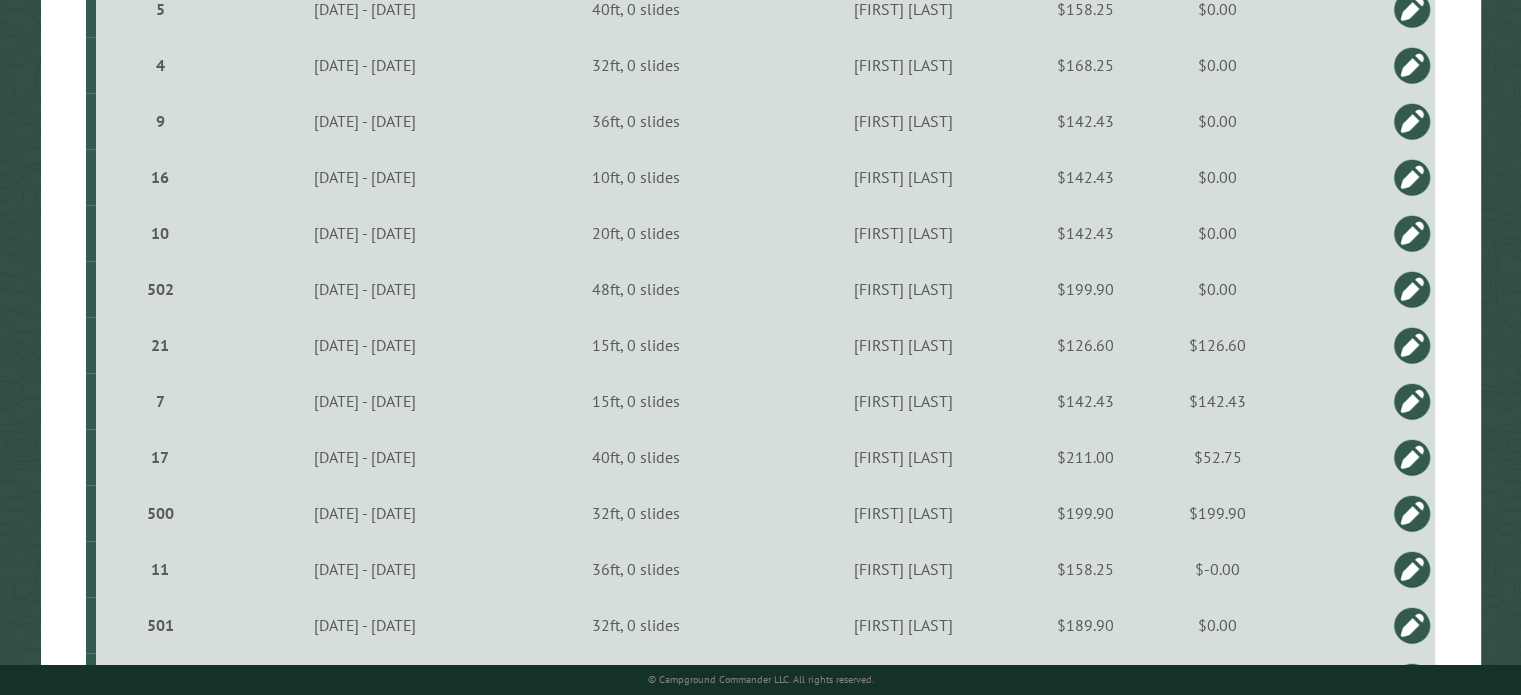 scroll, scrollTop: 1919, scrollLeft: 0, axis: vertical 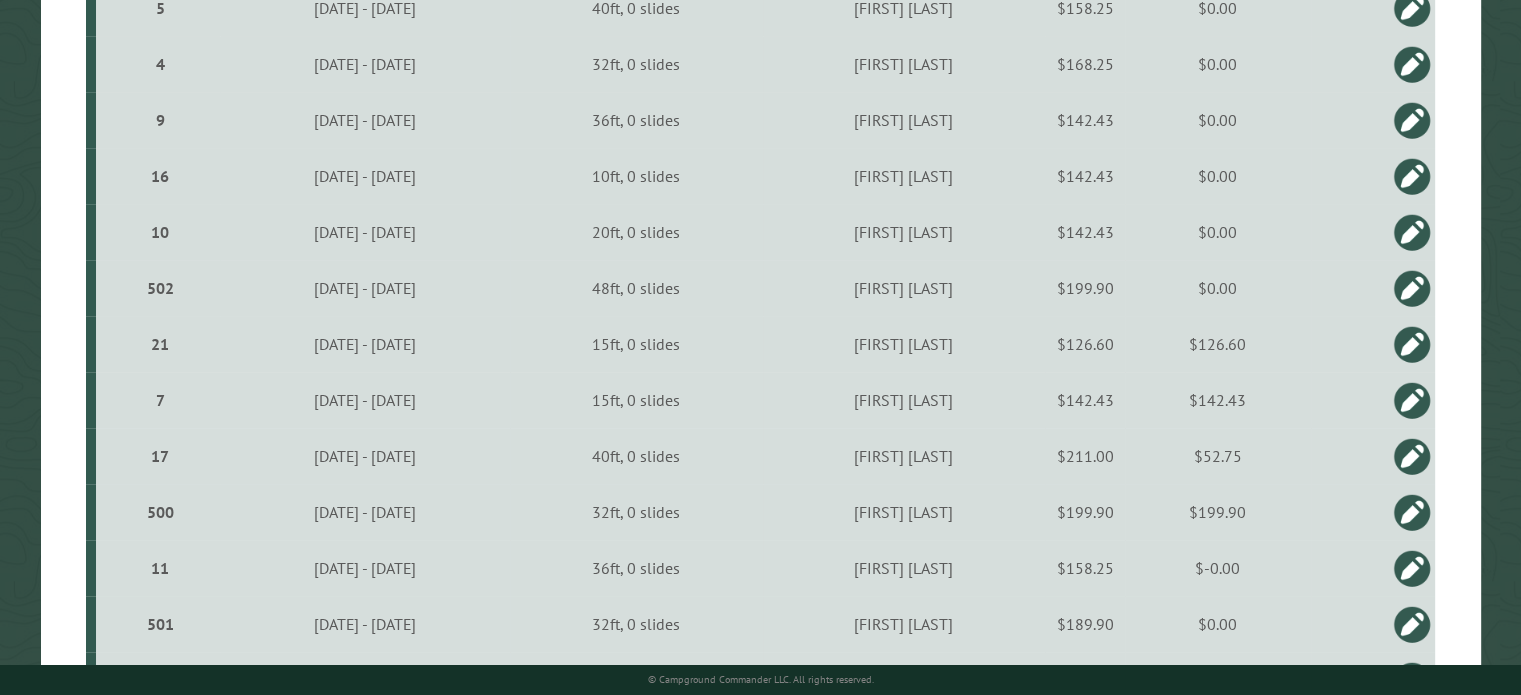 click at bounding box center [1412, 344] 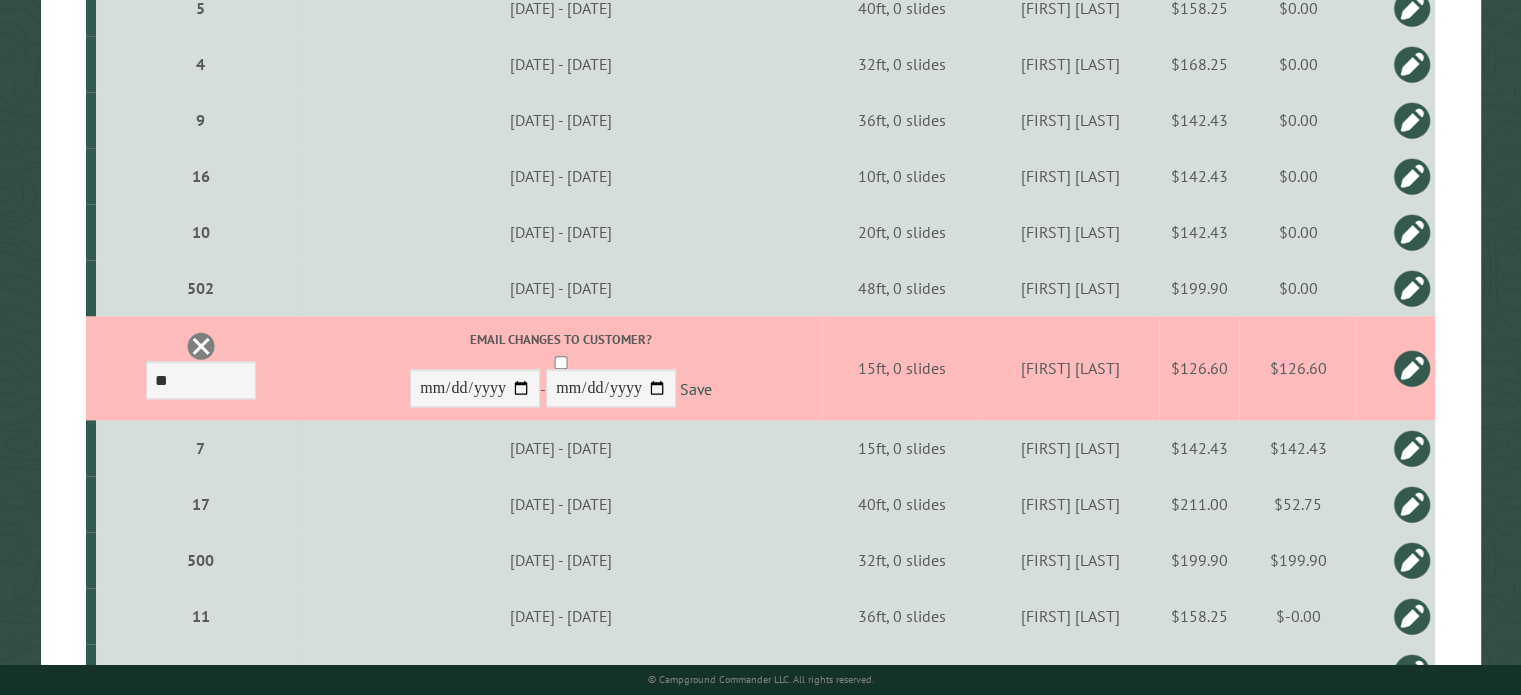 click at bounding box center [201, 346] 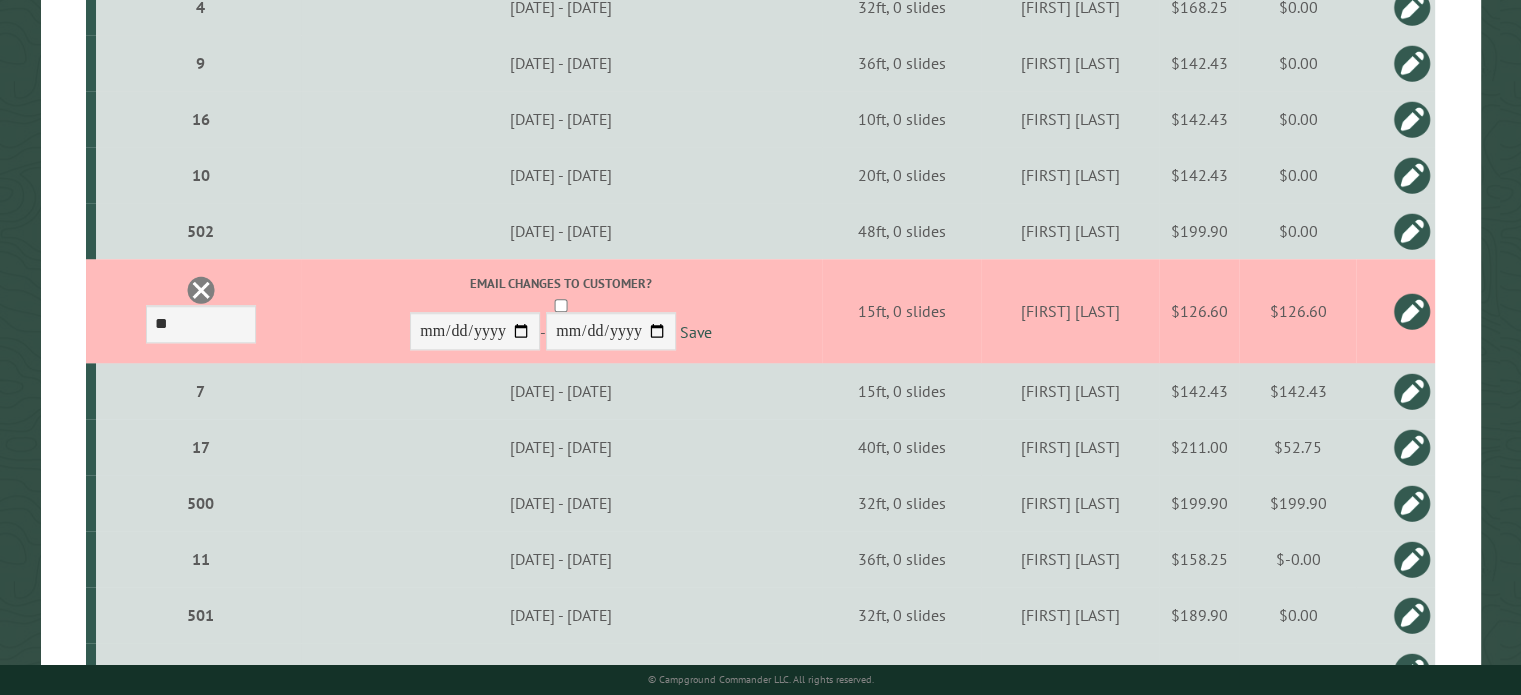 scroll, scrollTop: 0, scrollLeft: 0, axis: both 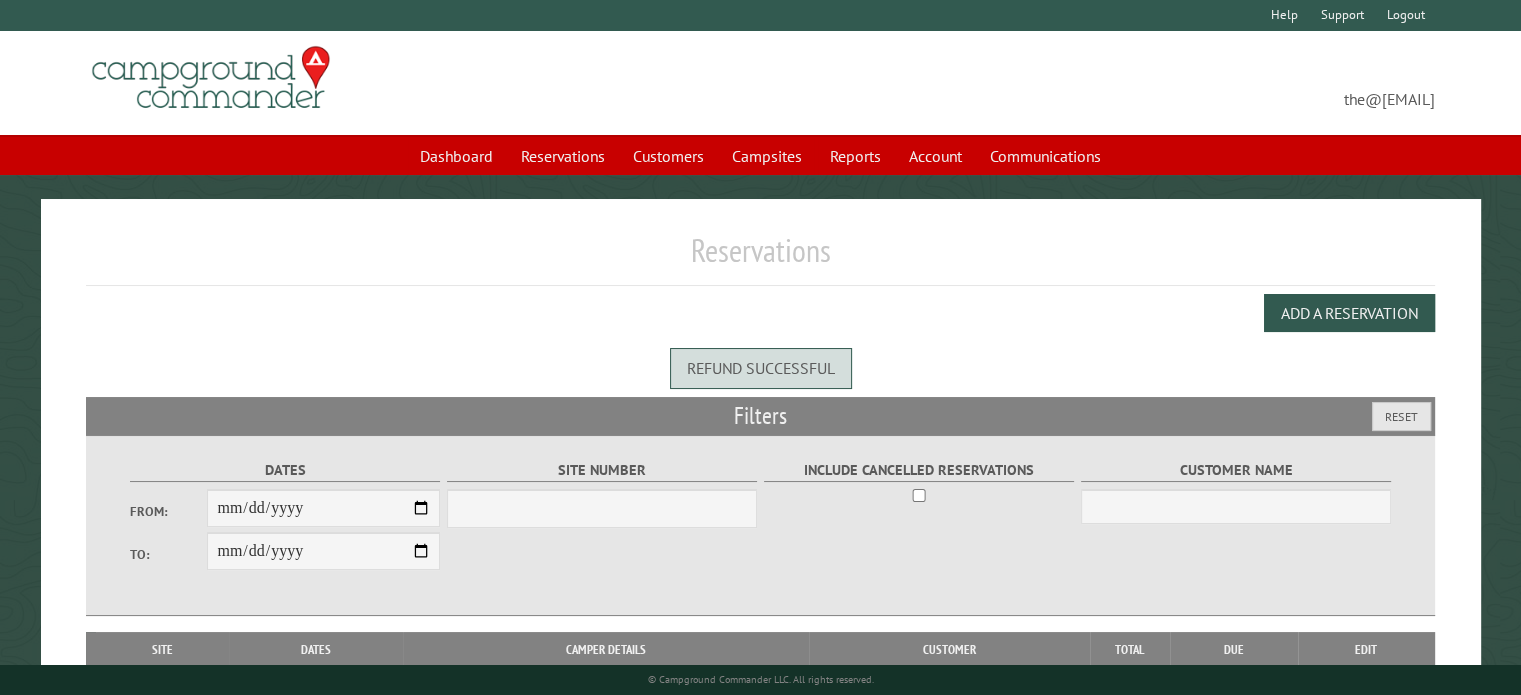 select on "***" 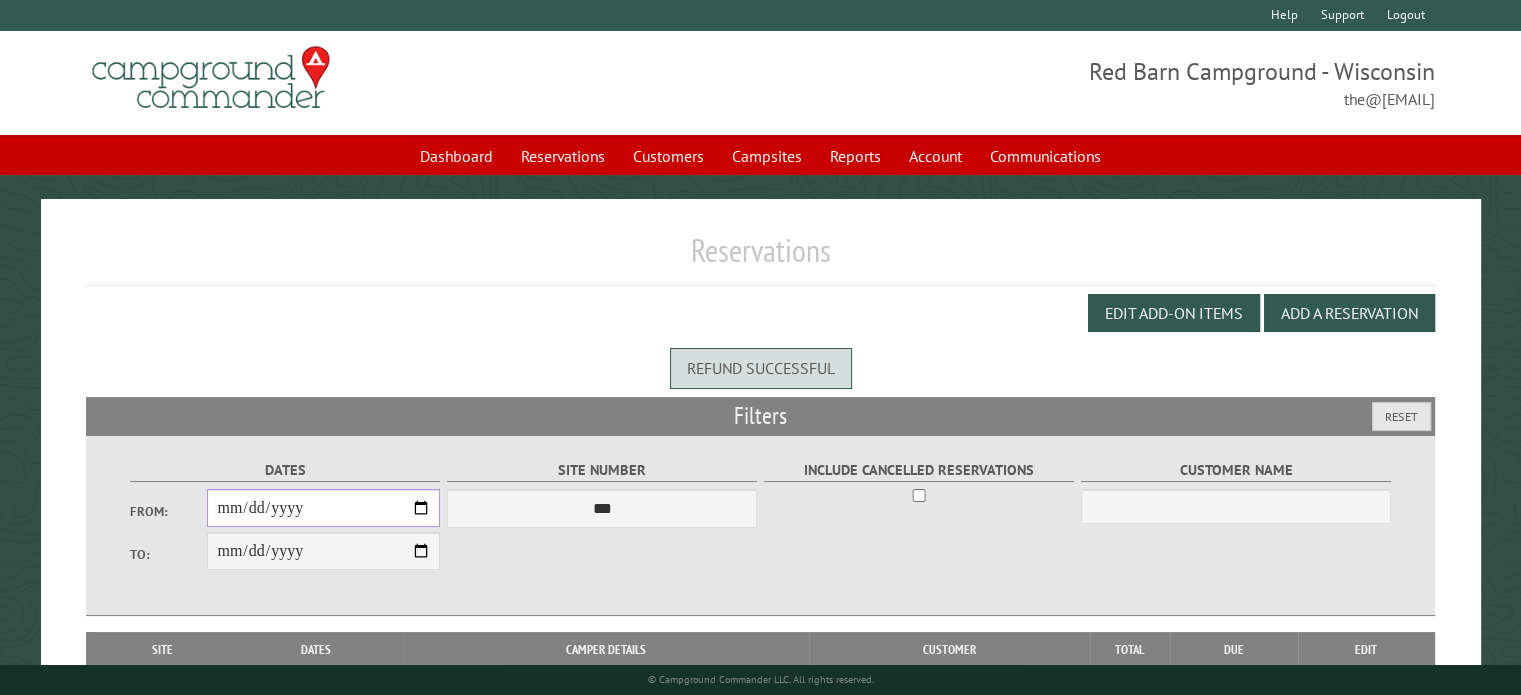 click on "From:" at bounding box center [323, 508] 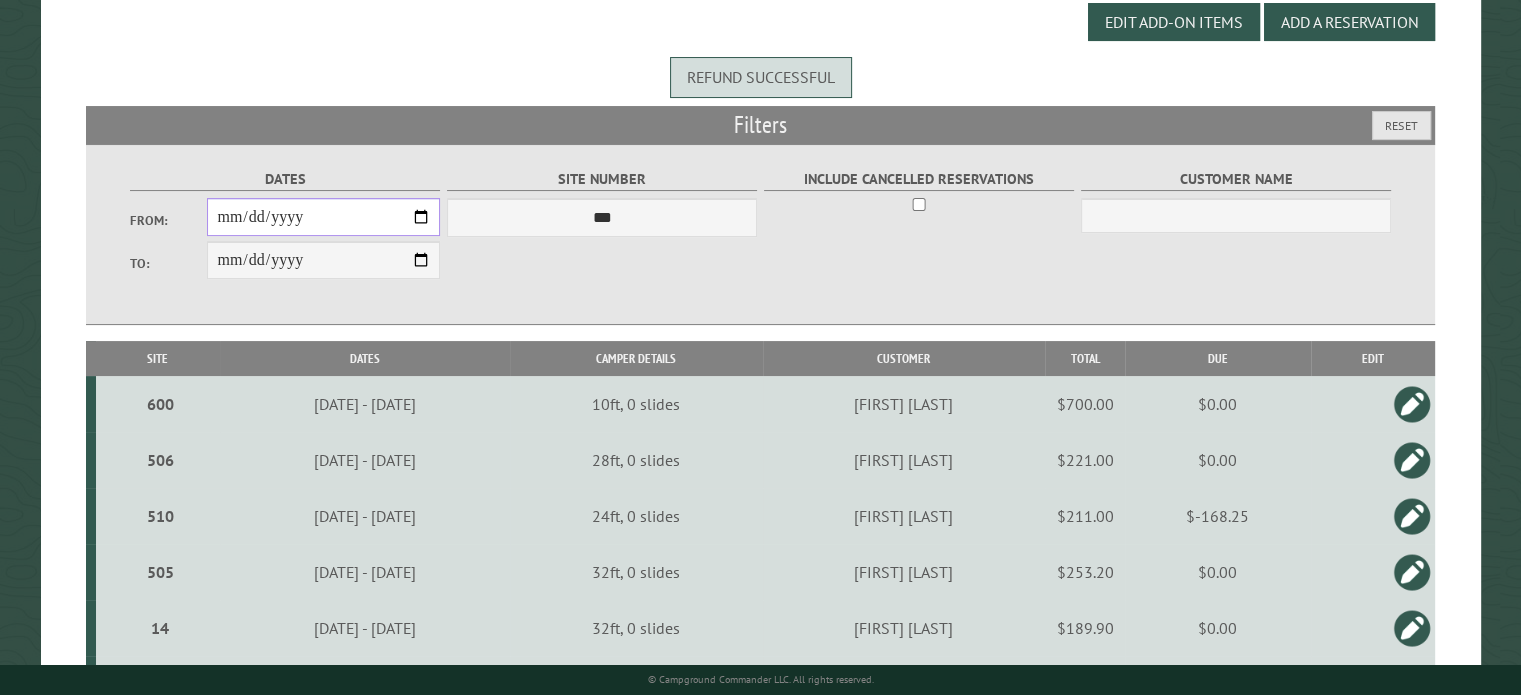 scroll, scrollTop: 296, scrollLeft: 0, axis: vertical 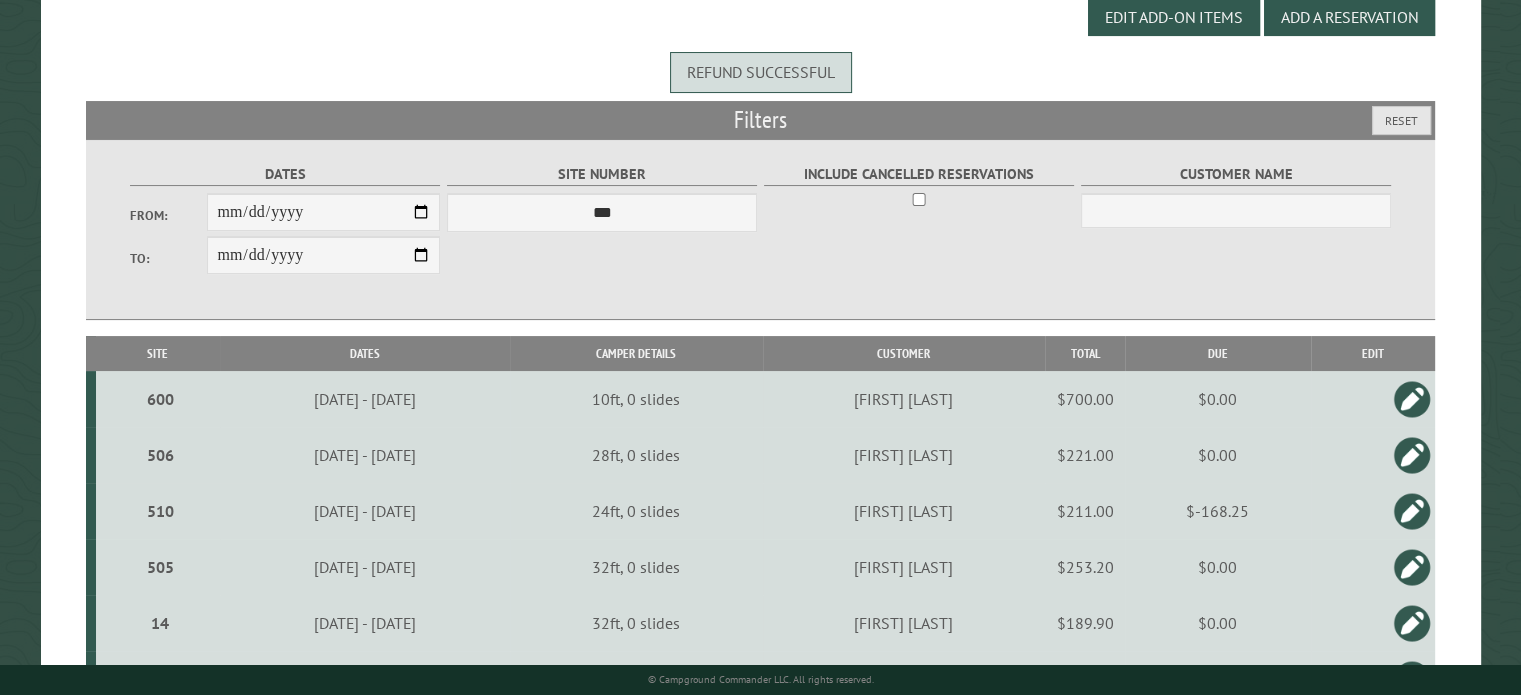 click on "Site" at bounding box center (158, 353) 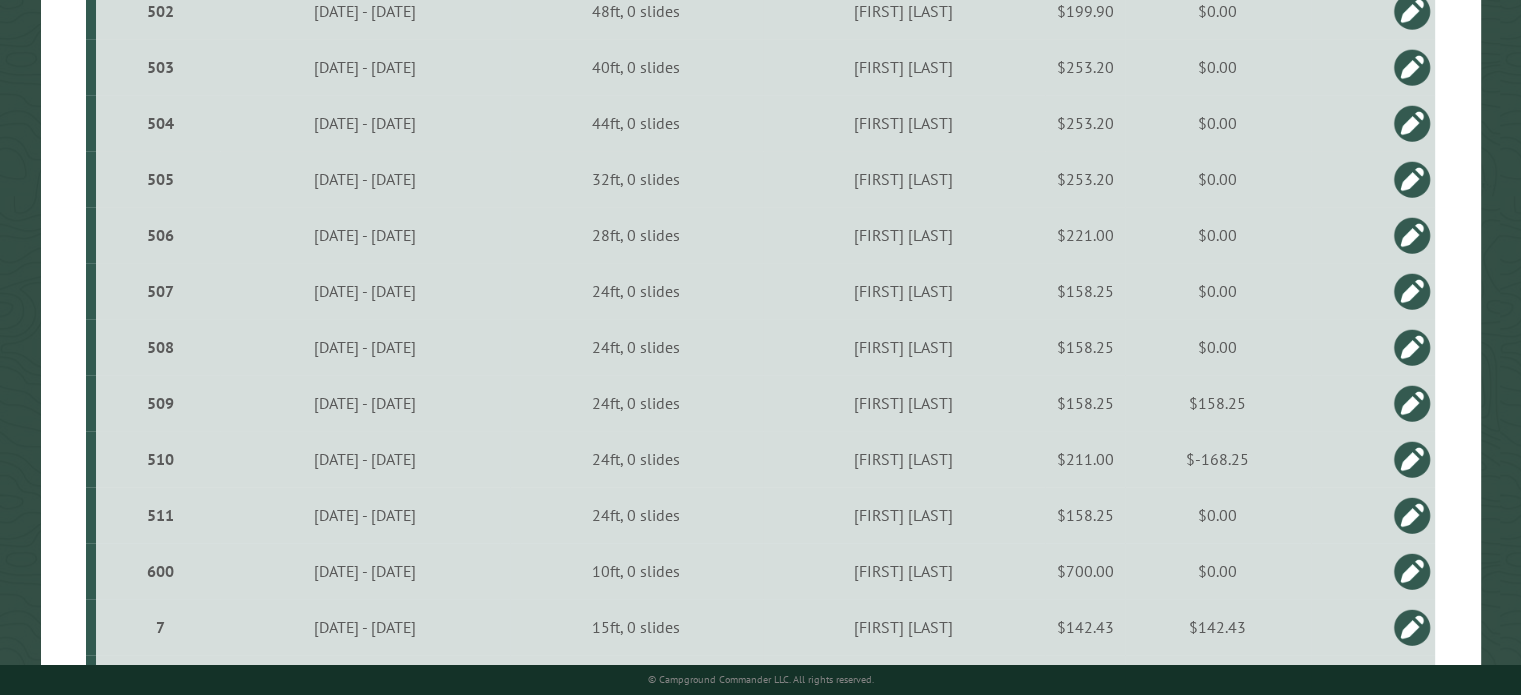 scroll, scrollTop: 2094, scrollLeft: 0, axis: vertical 